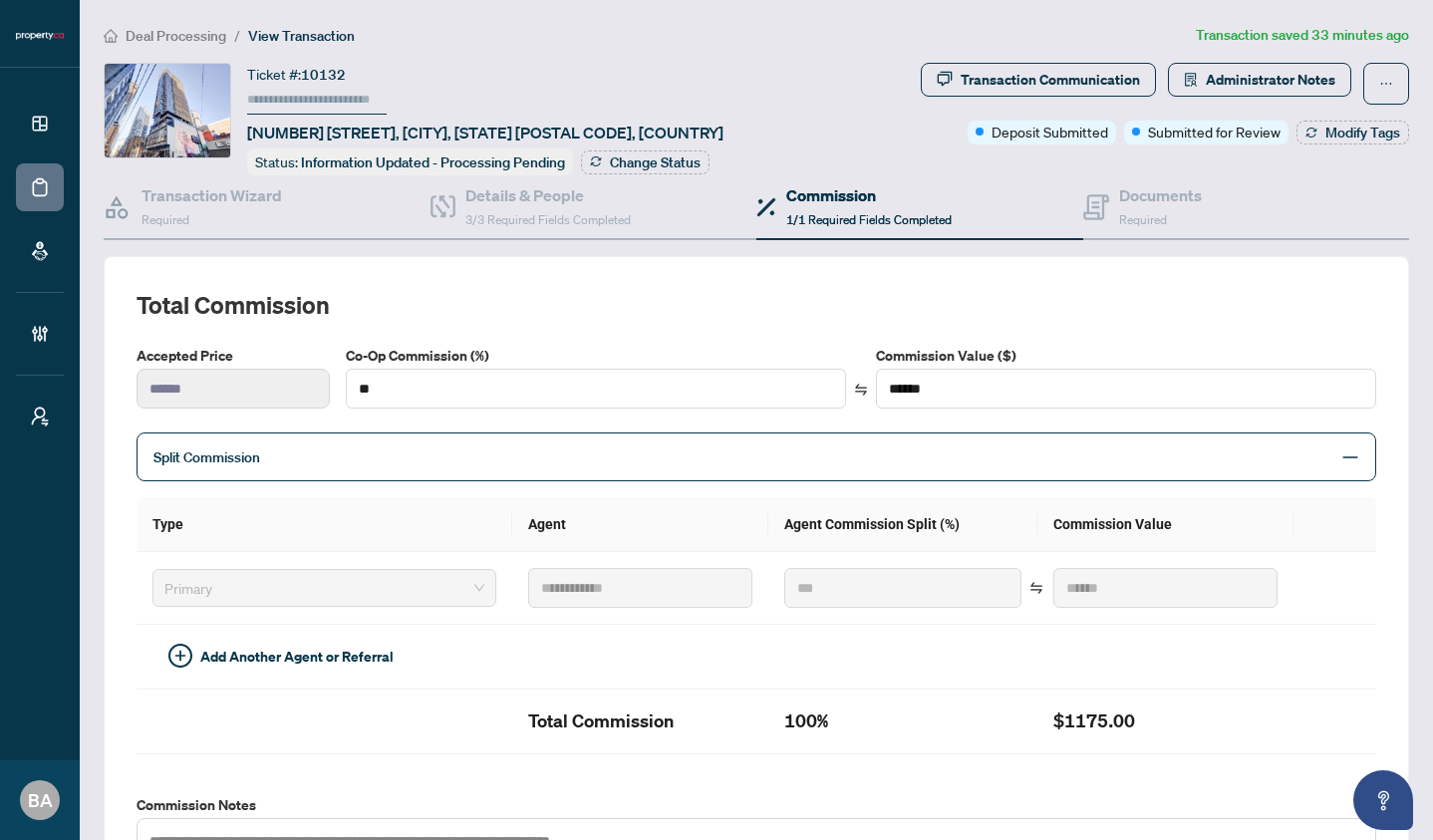 scroll, scrollTop: 0, scrollLeft: 0, axis: both 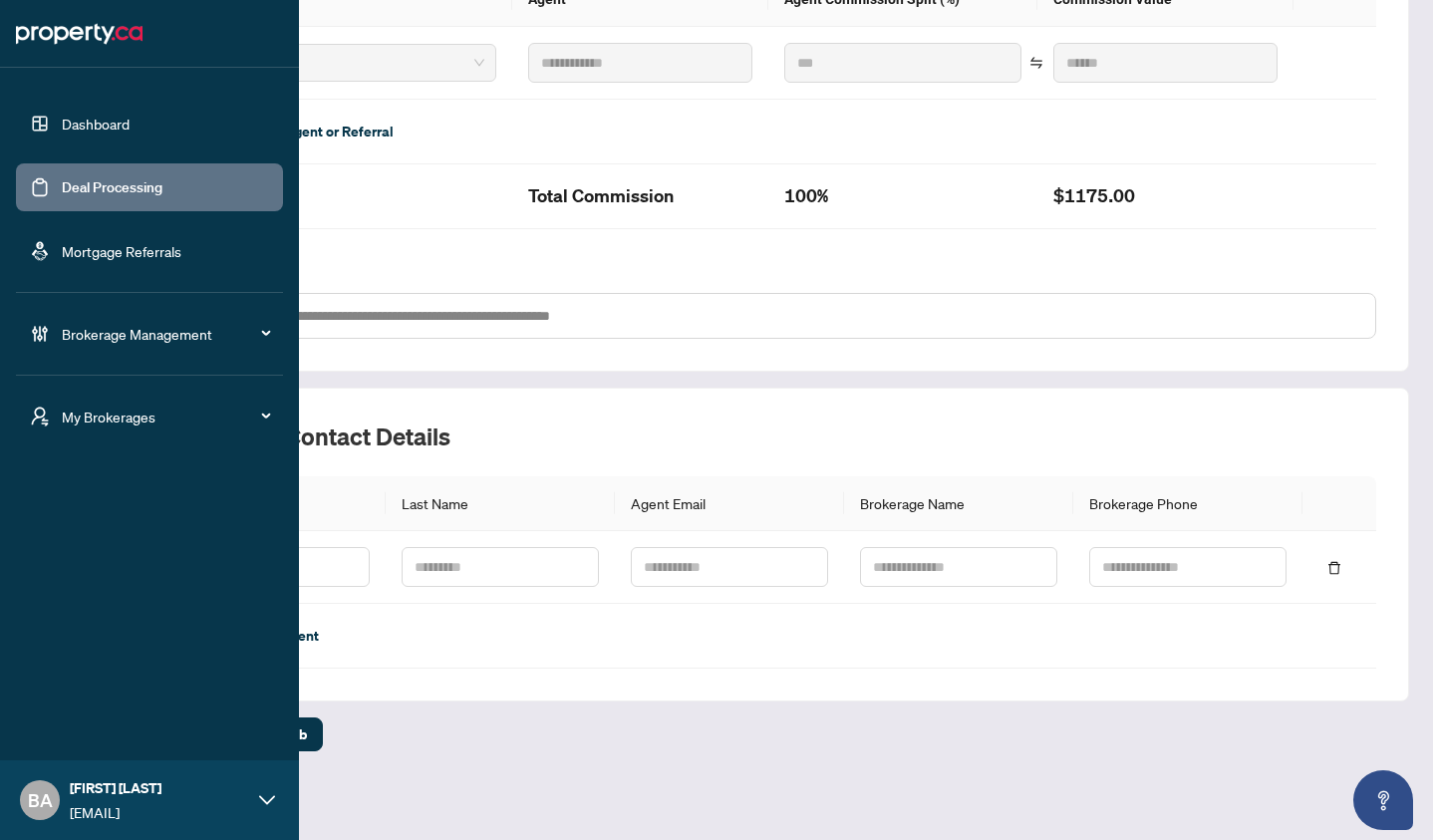 click on "Brokerage Management" at bounding box center [165, 334] 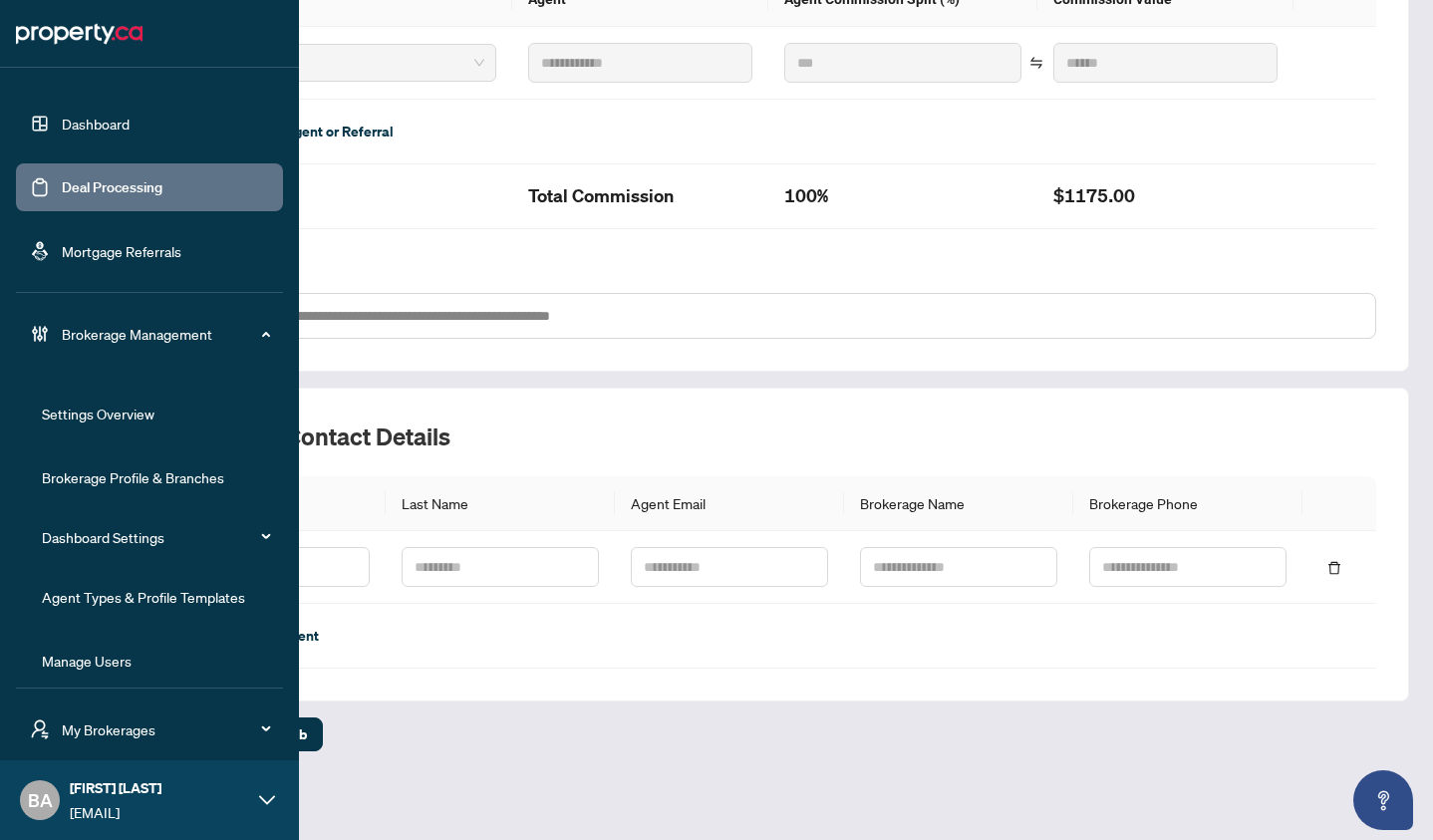 scroll, scrollTop: 77, scrollLeft: 0, axis: vertical 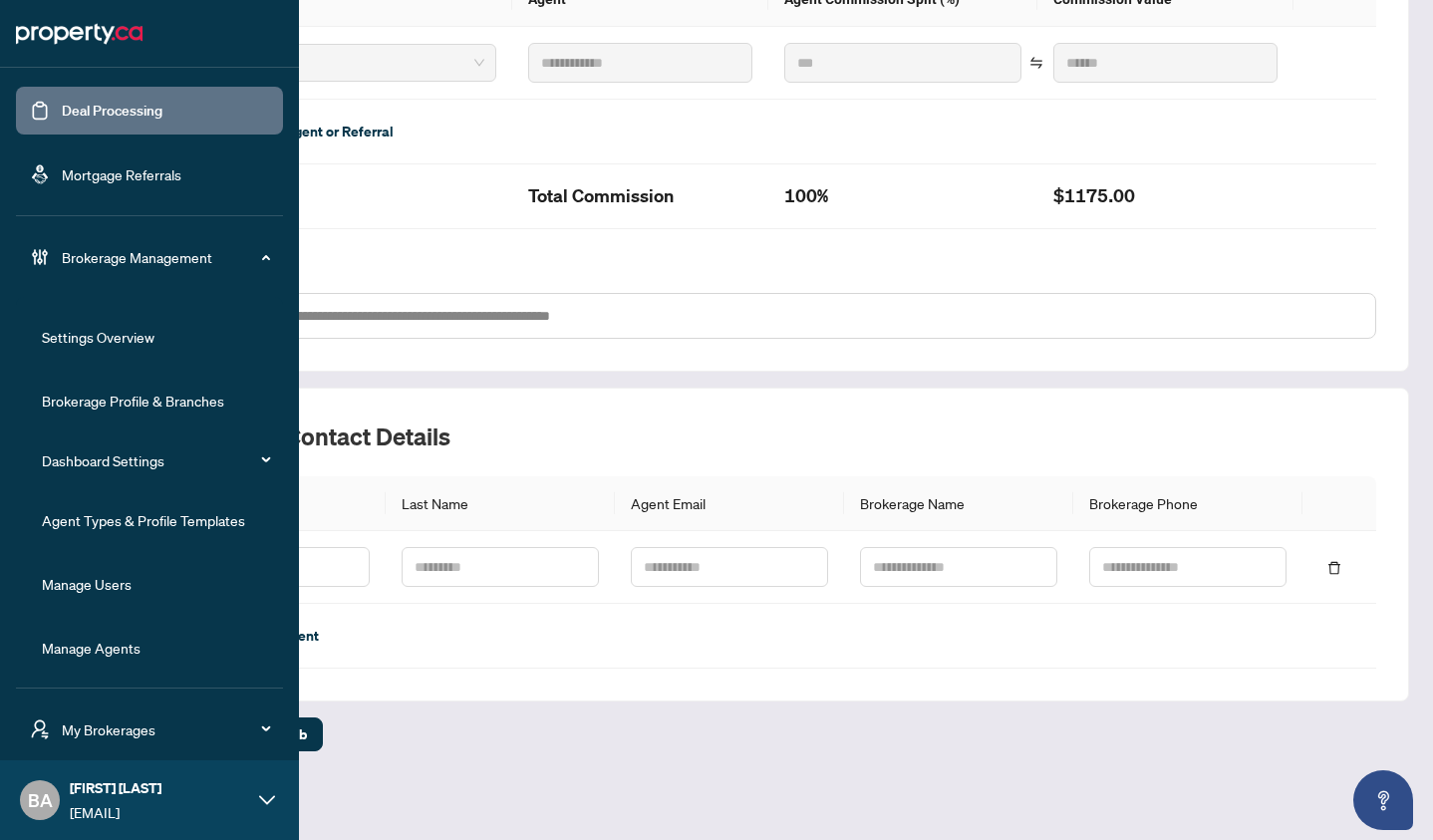 click on "Agent Types & Profile Templates" at bounding box center (143, 520) 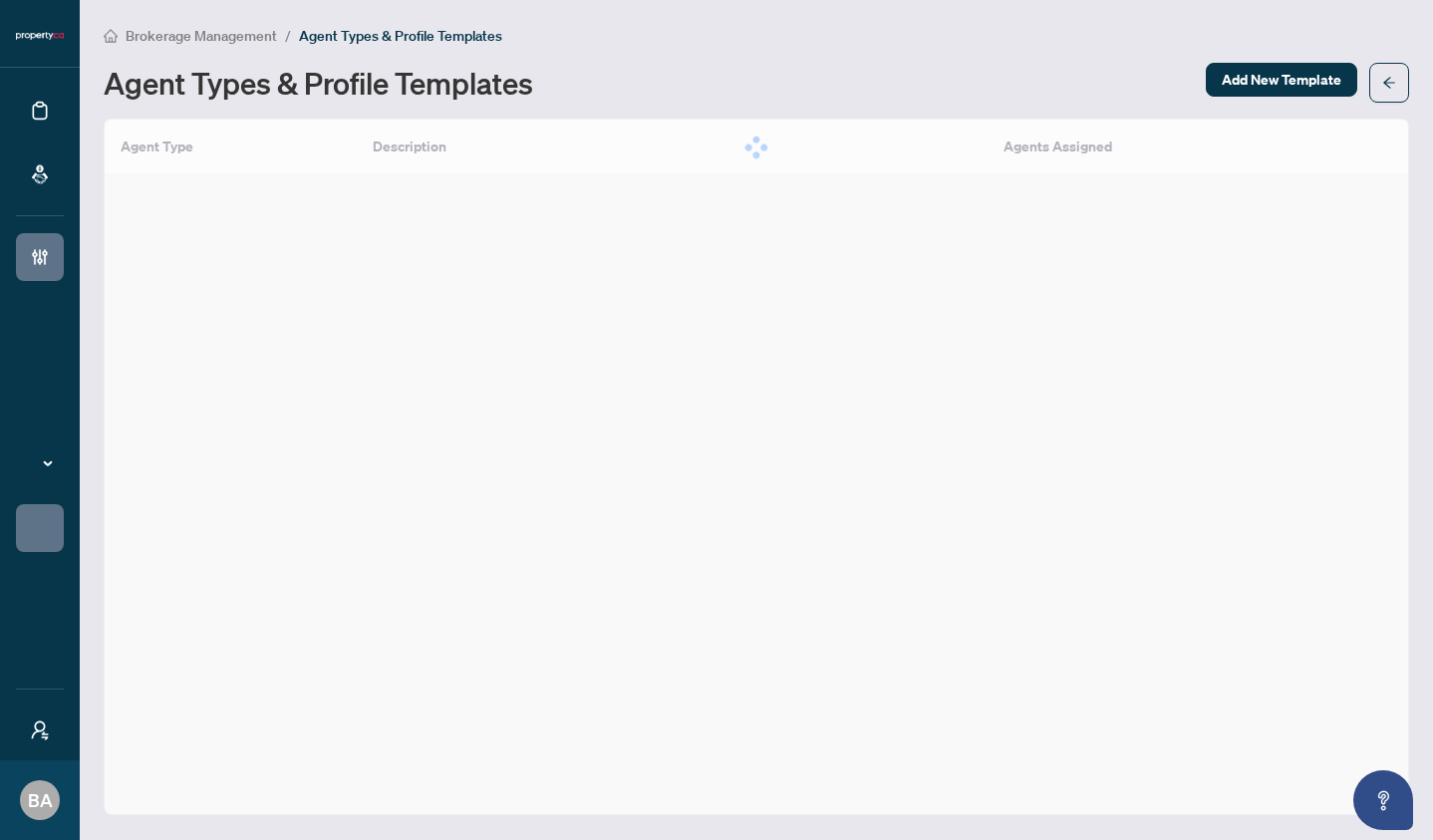 scroll, scrollTop: 0, scrollLeft: 0, axis: both 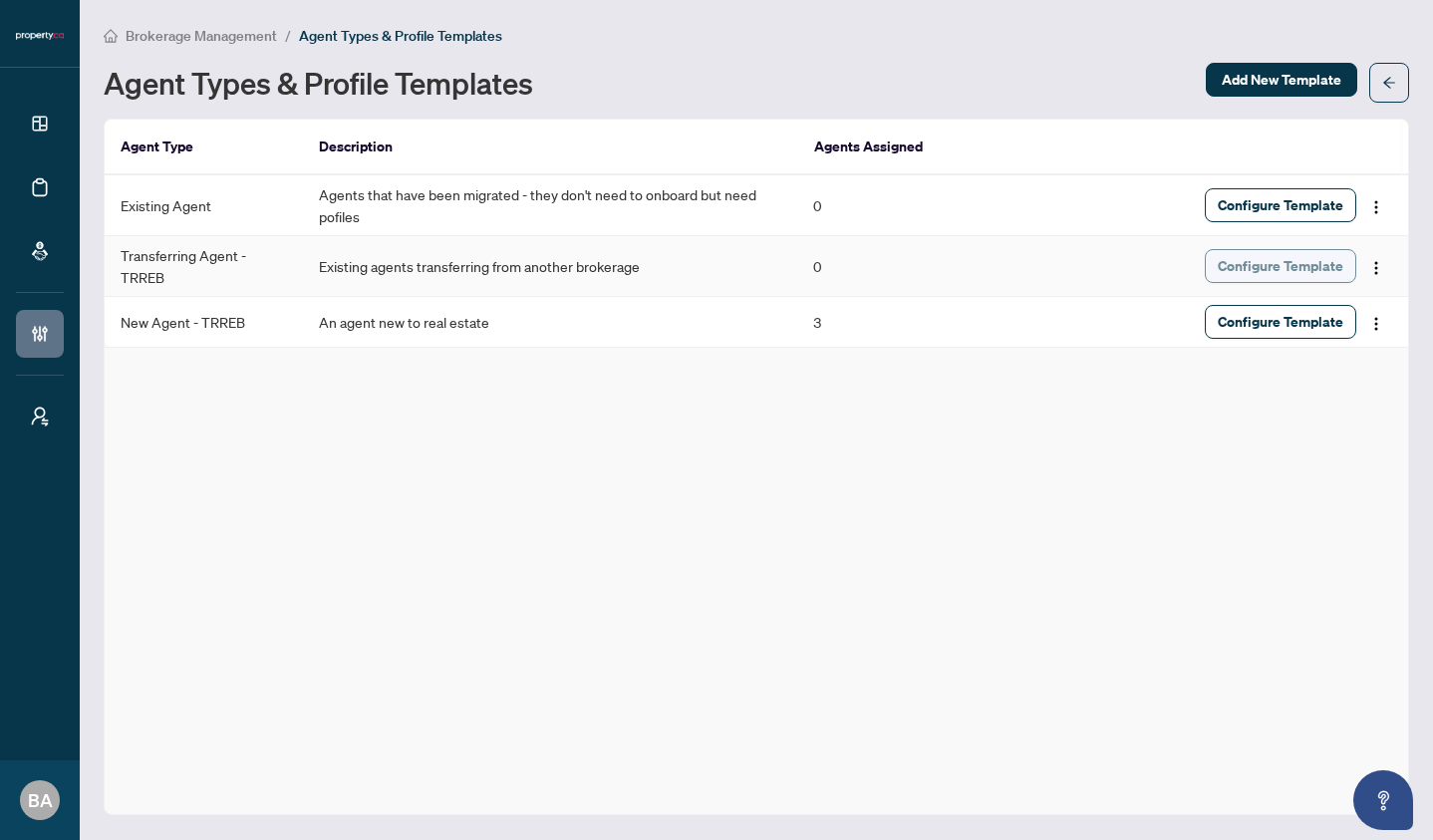 click on "Configure Template" at bounding box center (1281, 266) 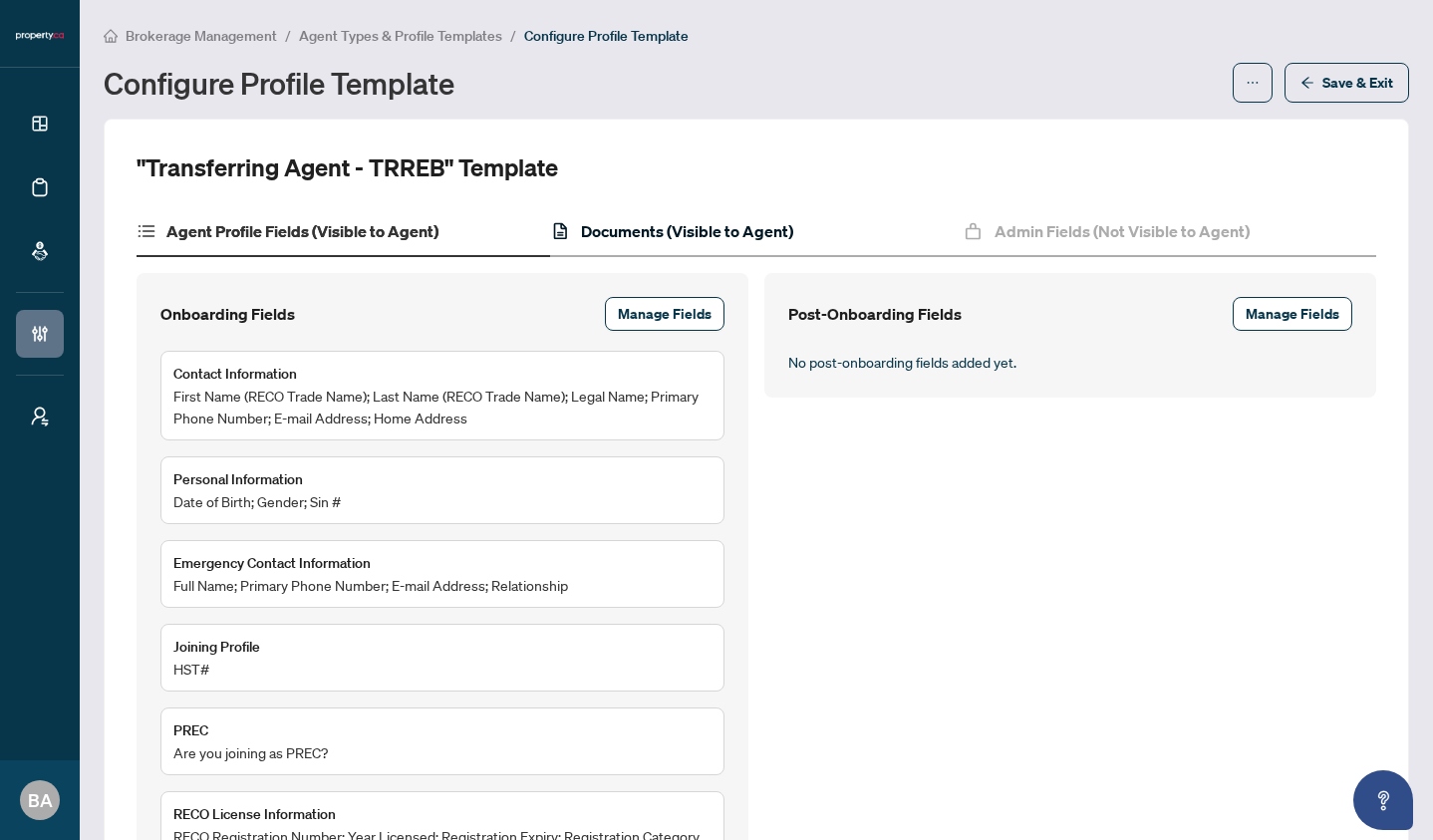 click on "Documents (Visible to Agent)" at bounding box center (687, 231) 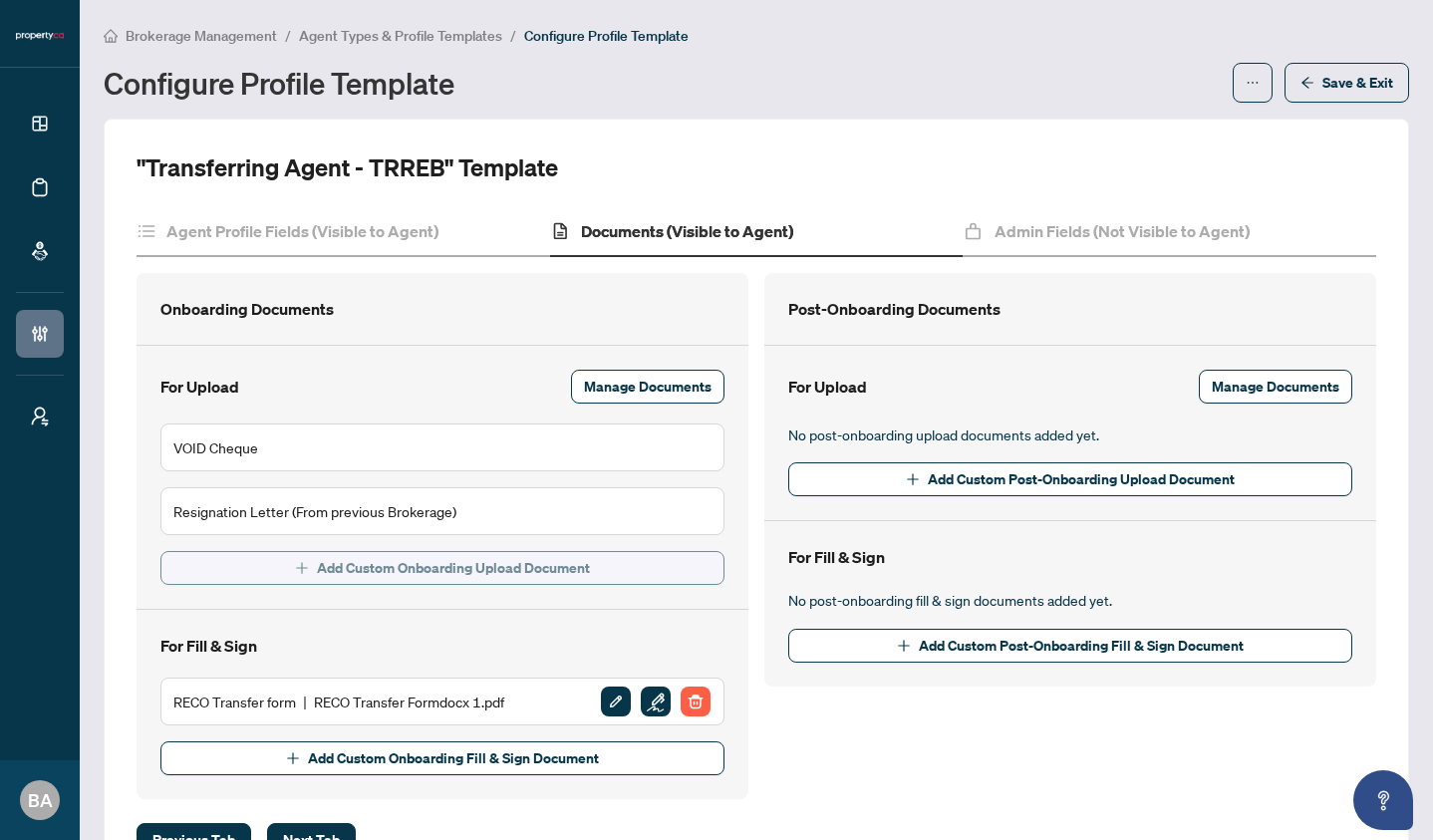 scroll, scrollTop: 73, scrollLeft: 0, axis: vertical 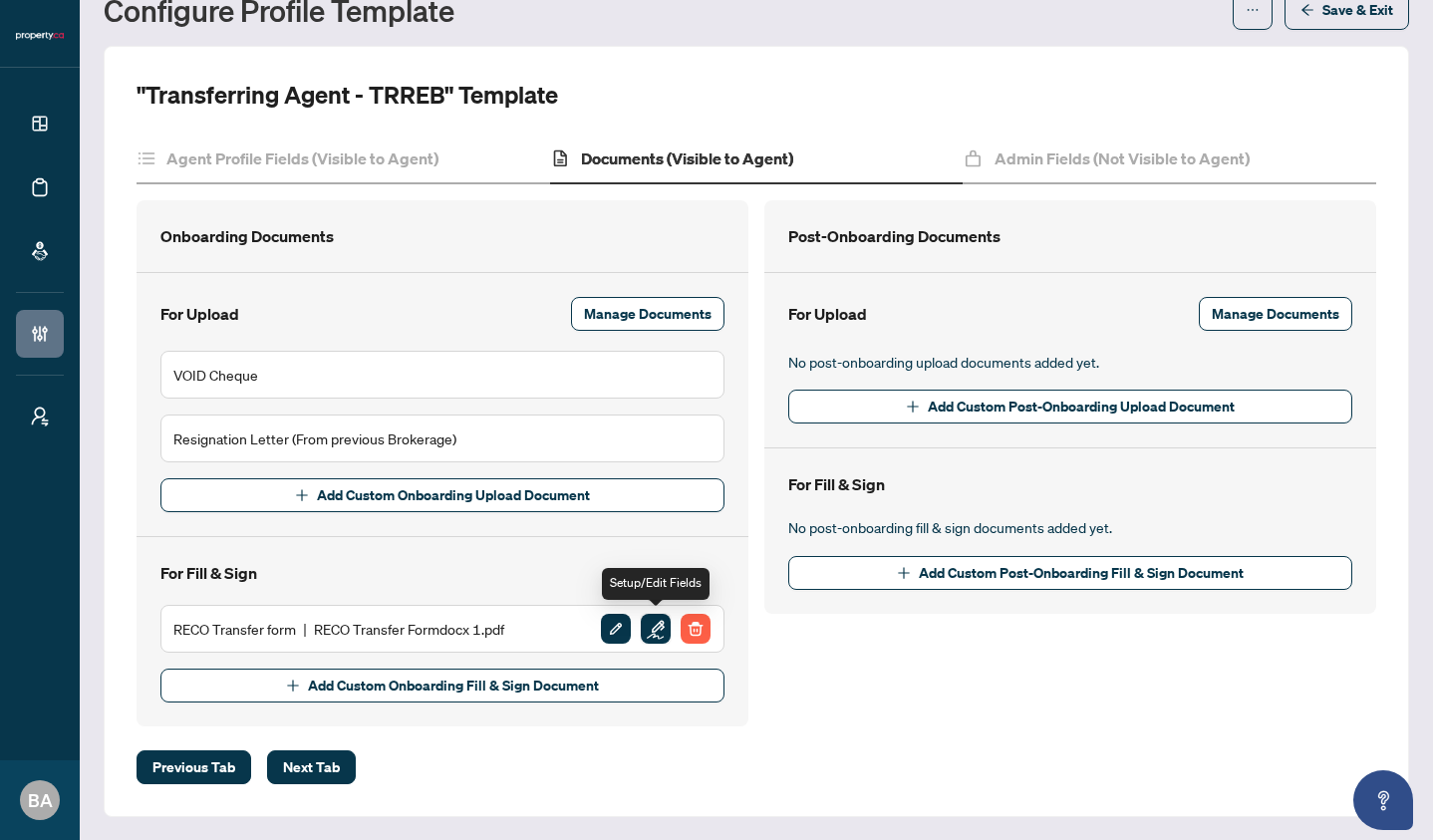 click at bounding box center [656, 629] 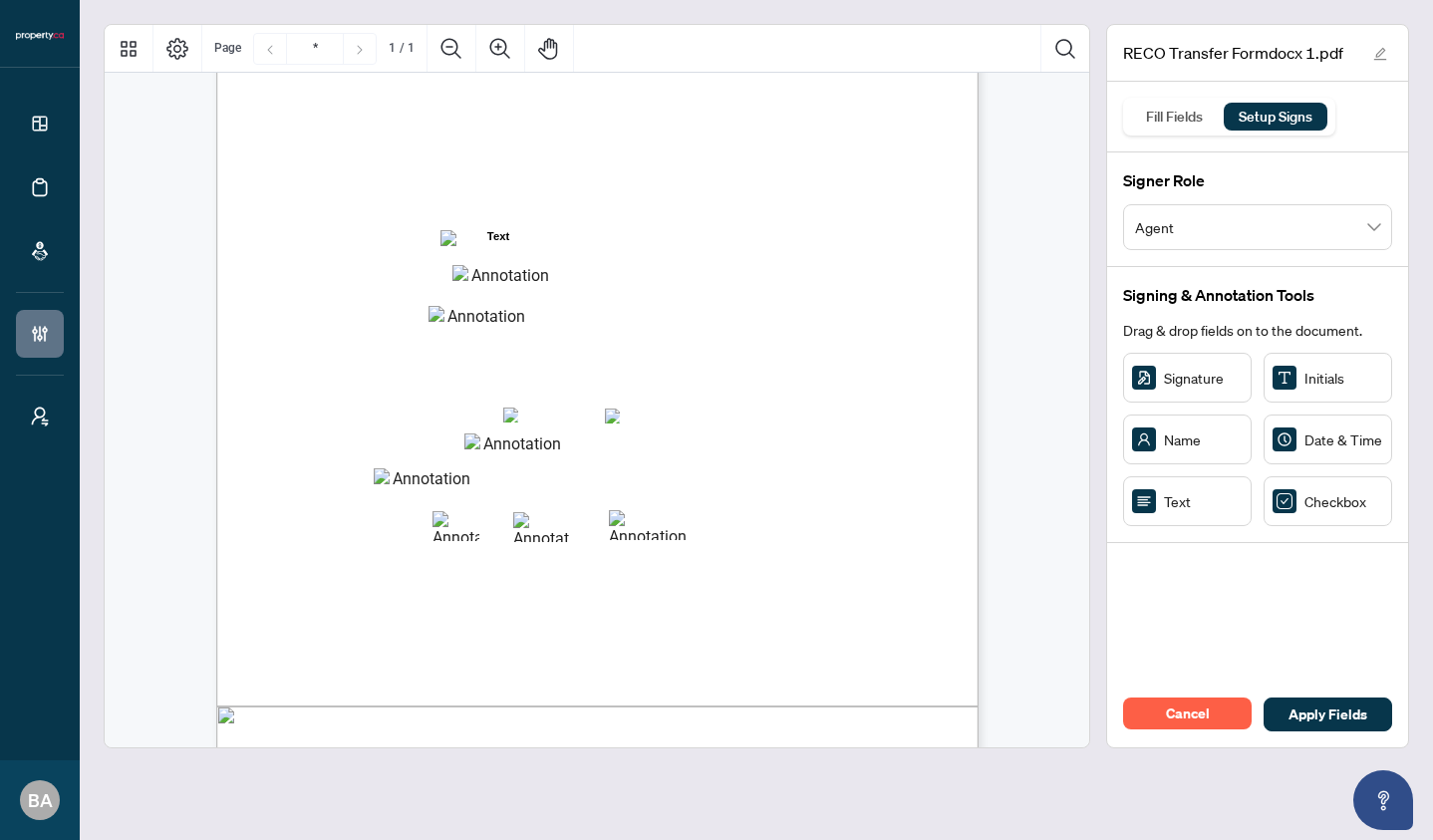scroll, scrollTop: 152, scrollLeft: 0, axis: vertical 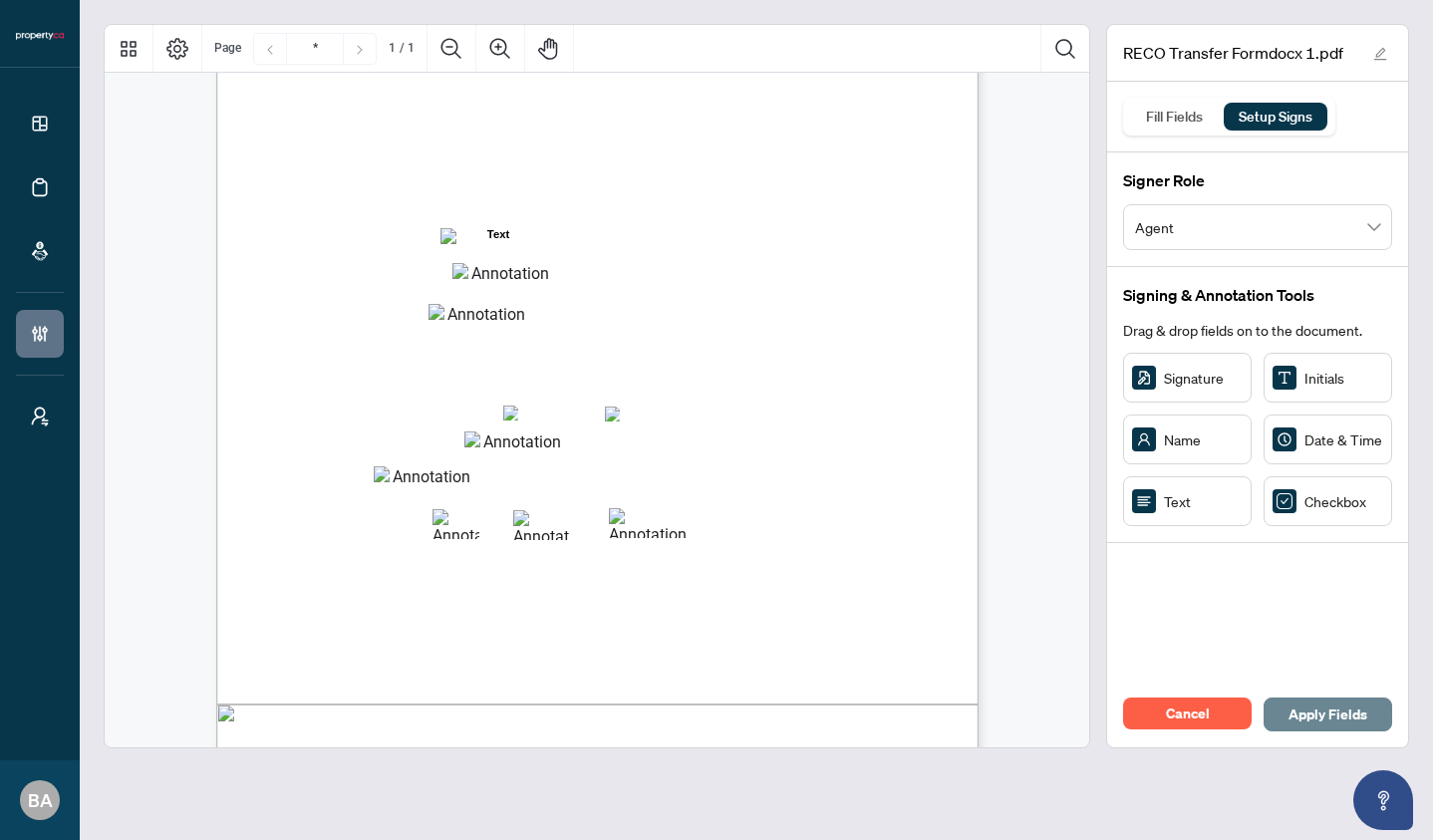 click on "Apply Fields" at bounding box center [1327, 714] 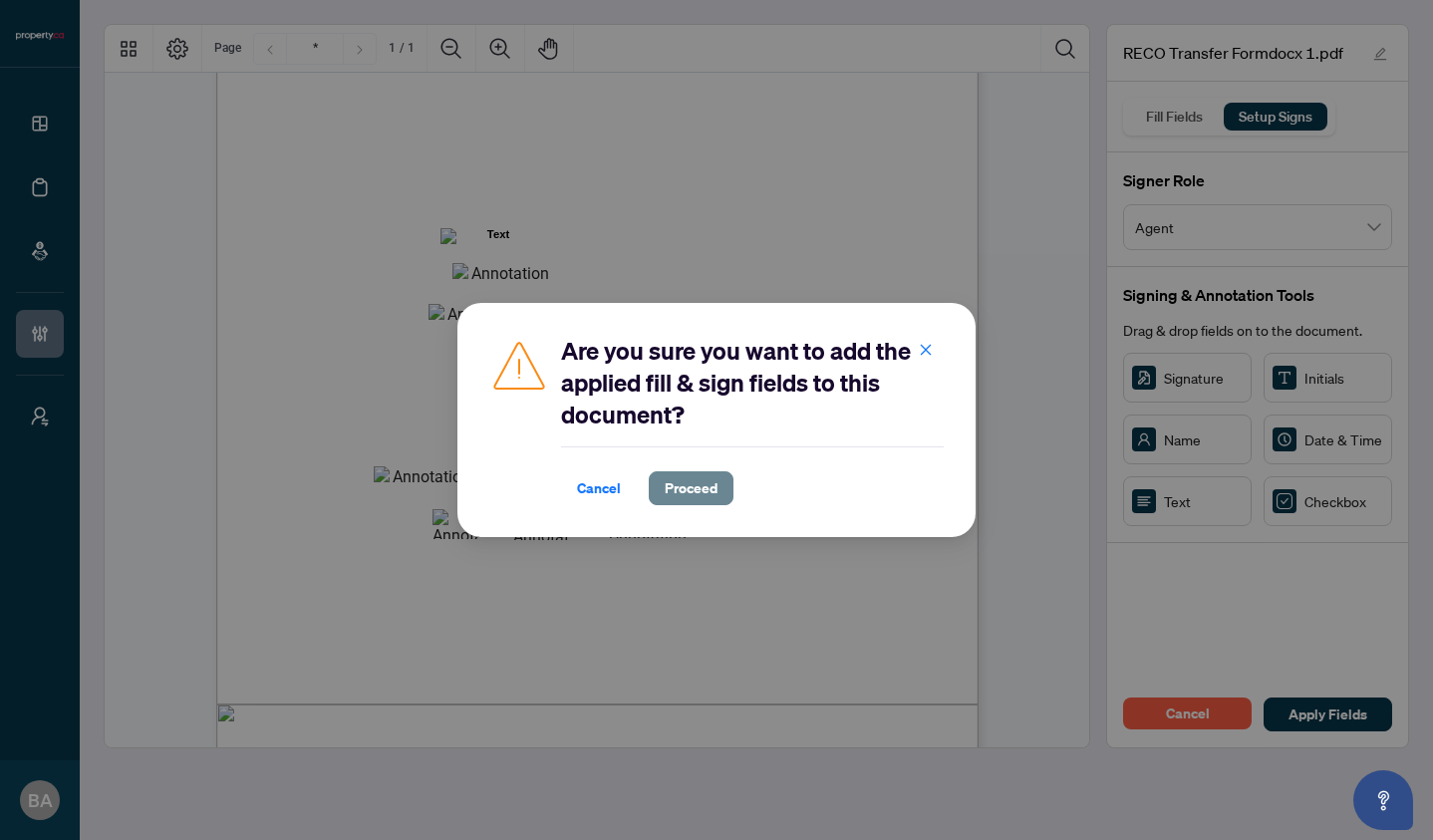 click on "Proceed" at bounding box center (691, 488) 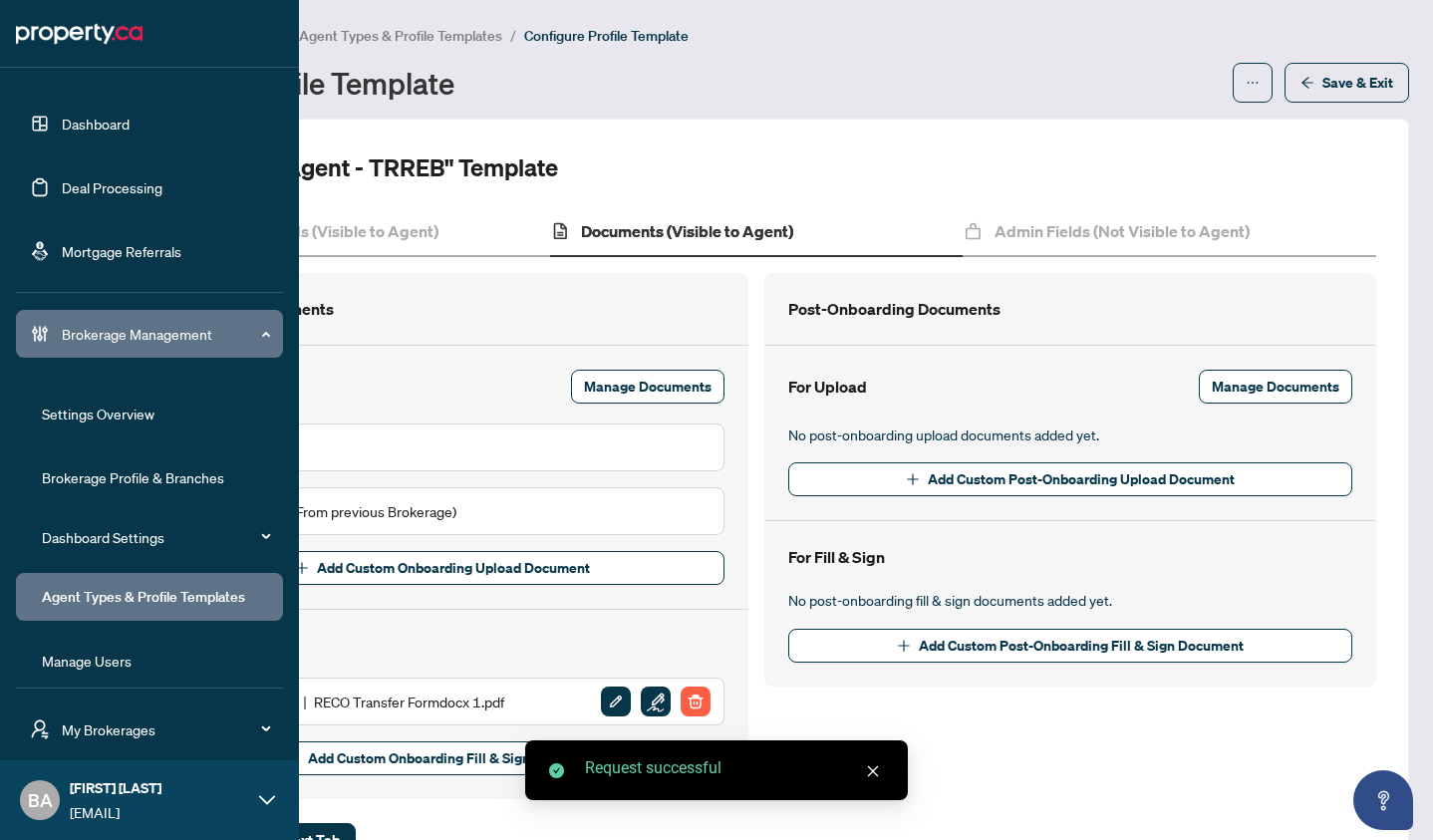 click 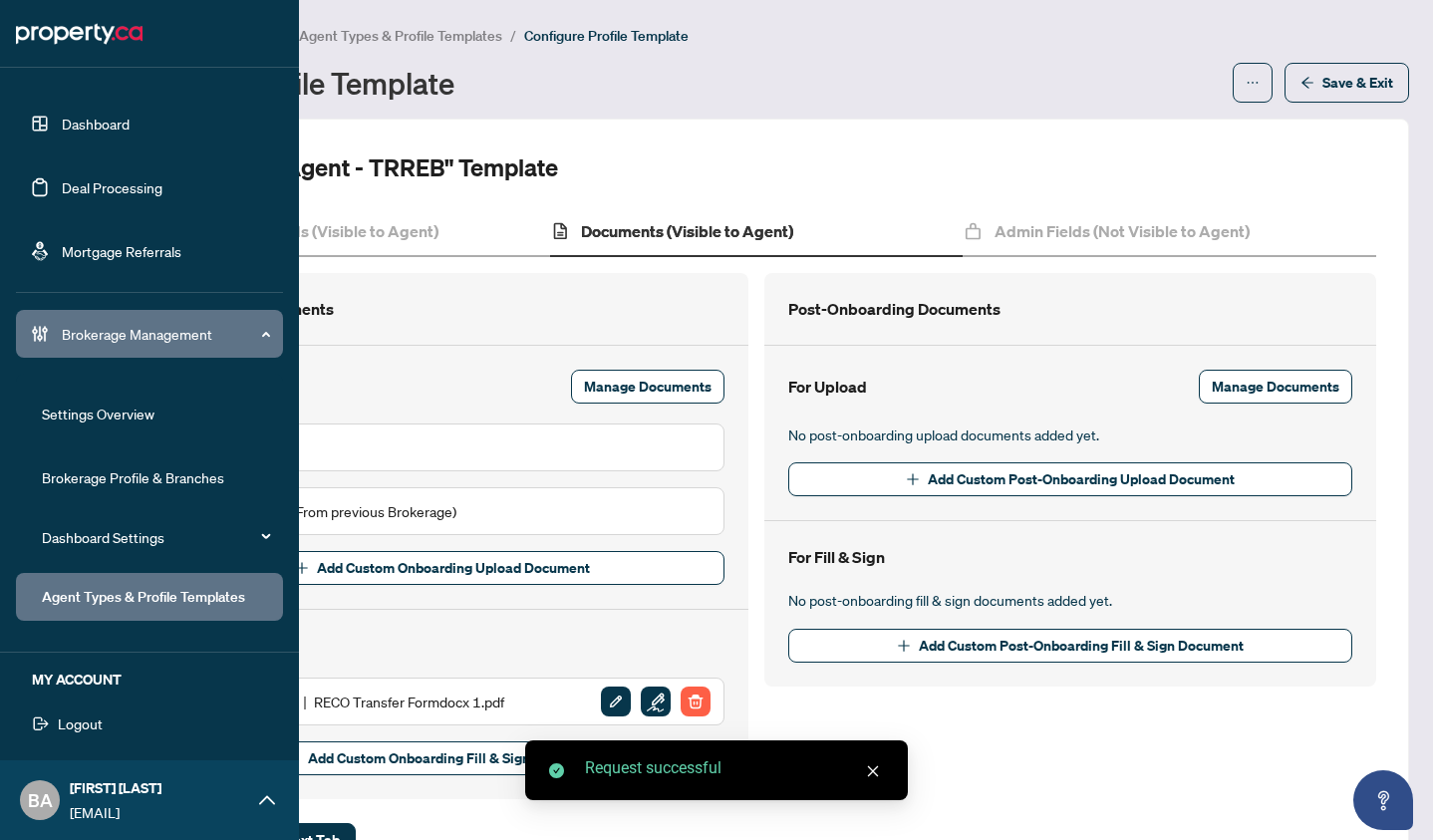 click on "Logout" at bounding box center (149, 723) 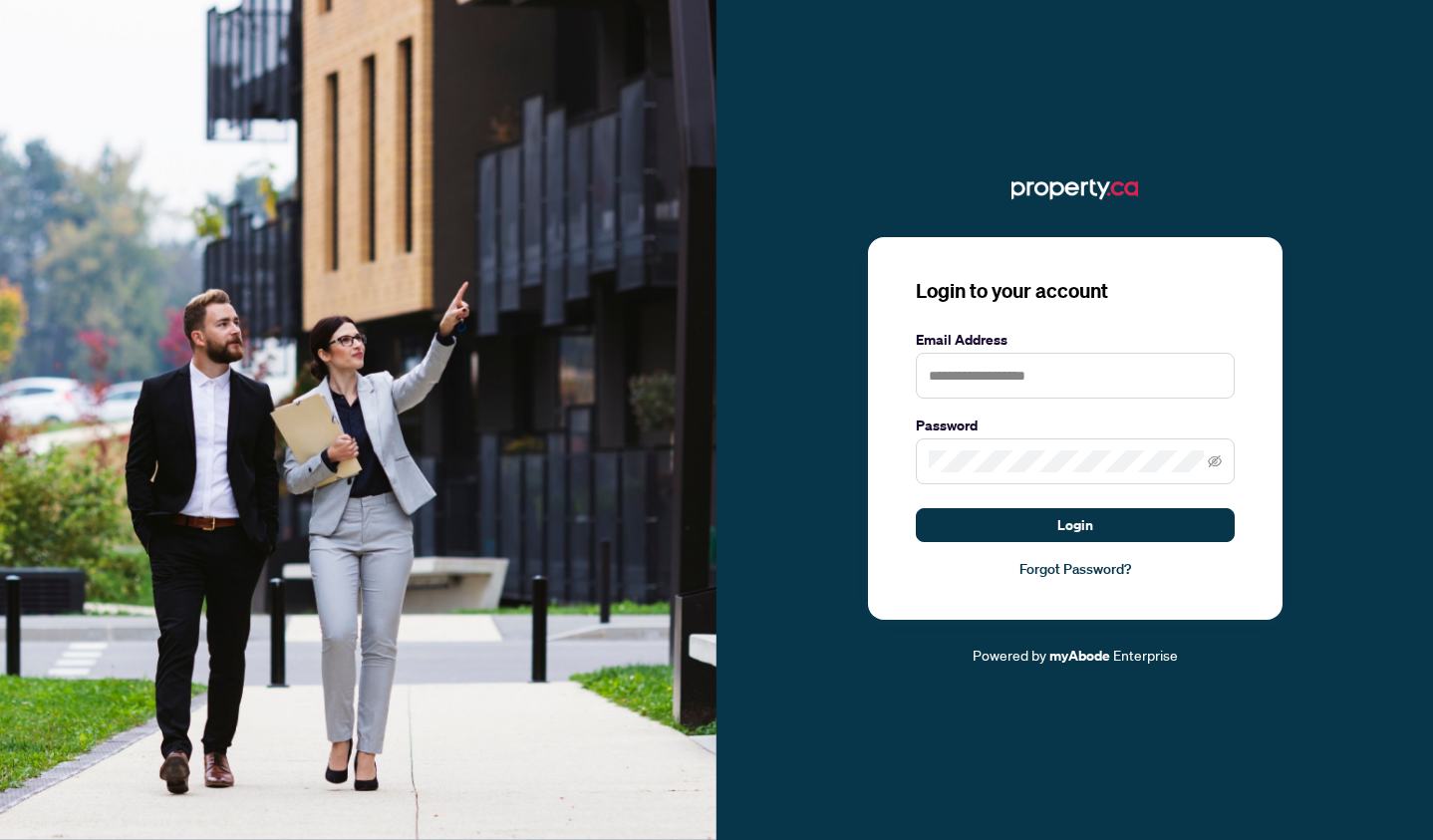 click at bounding box center [358, 420] 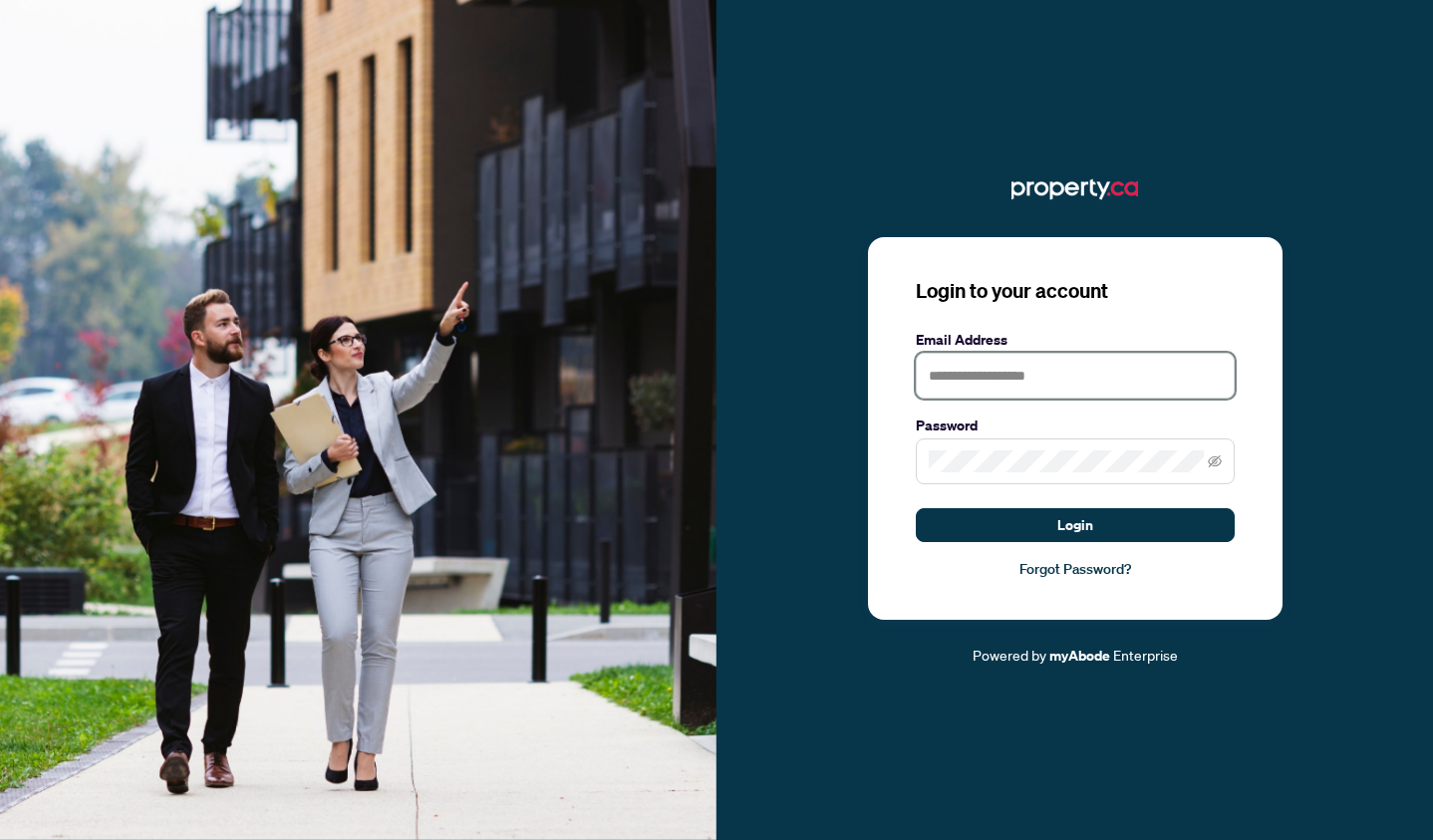 type on "**********" 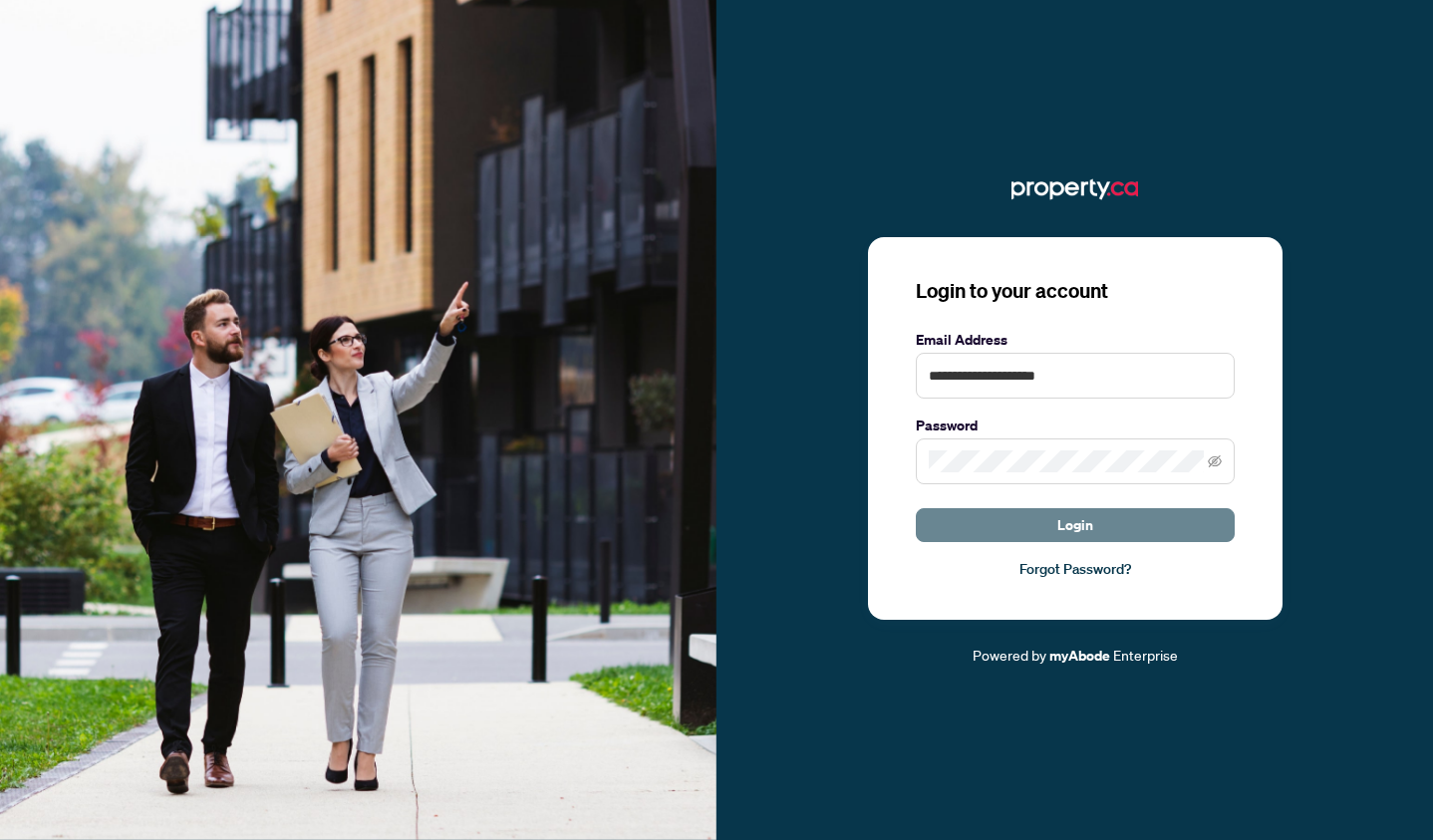 click on "Login" at bounding box center (1075, 525) 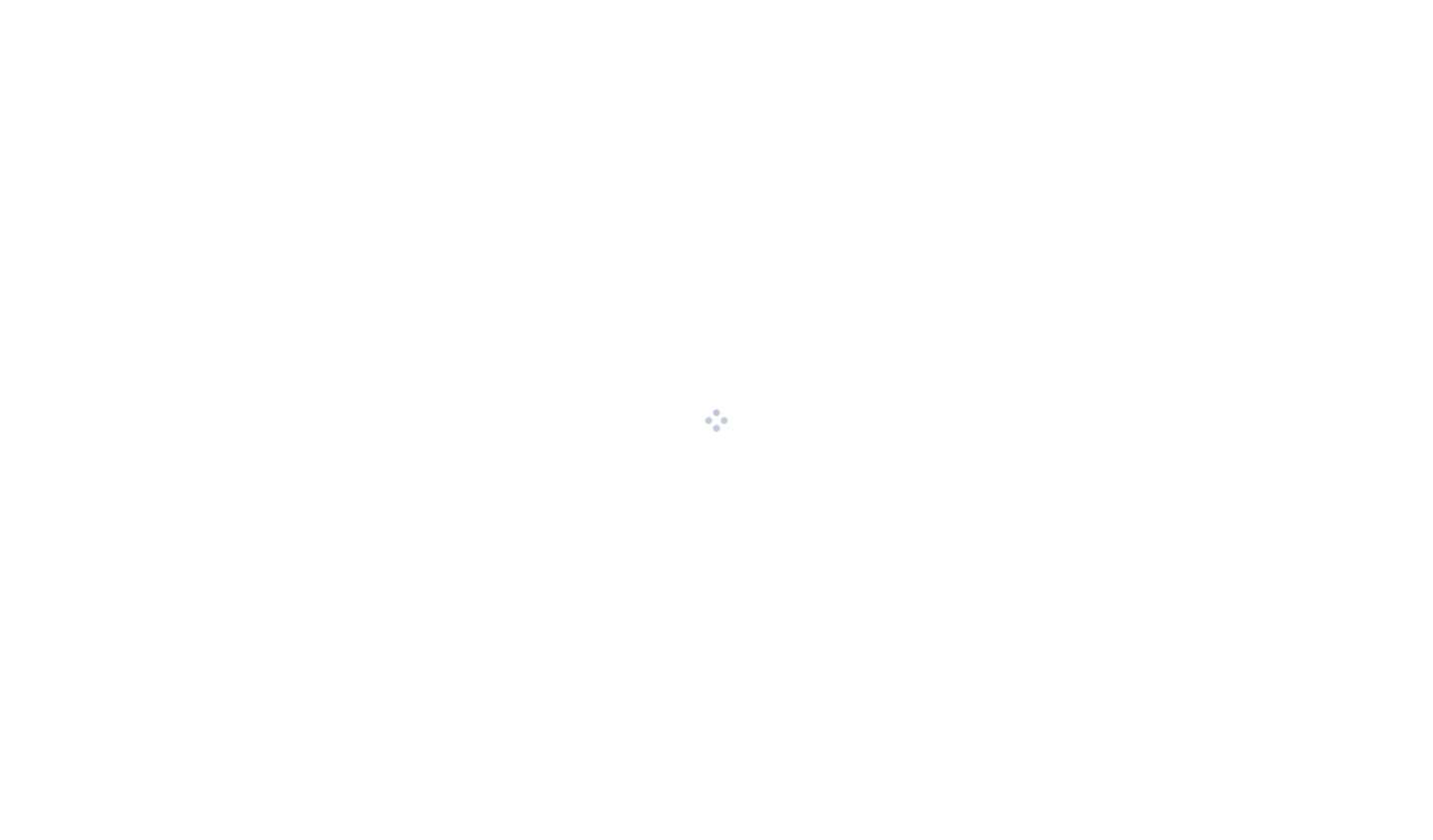 scroll, scrollTop: 0, scrollLeft: 0, axis: both 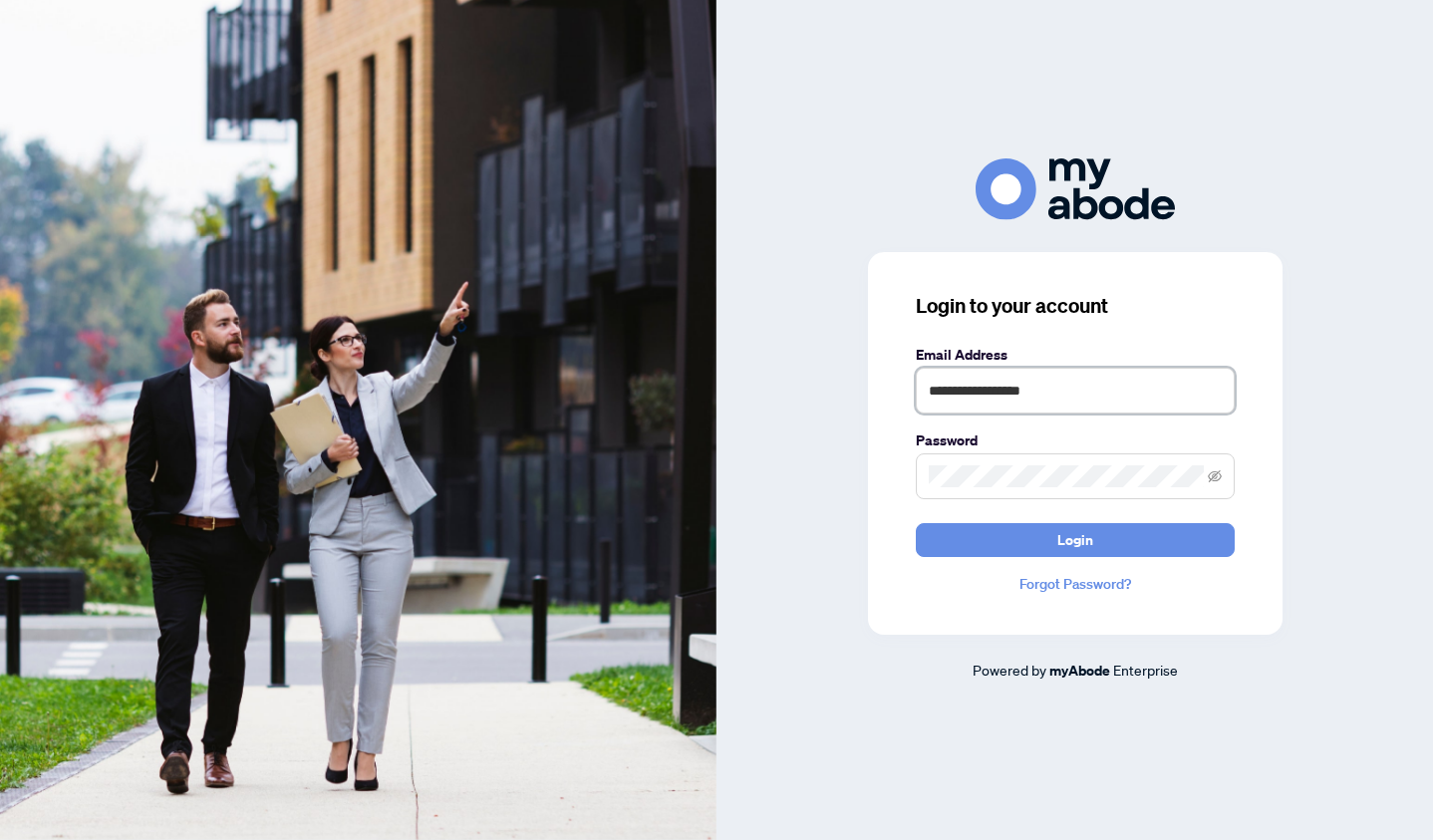 click on "**********" at bounding box center (1075, 391) 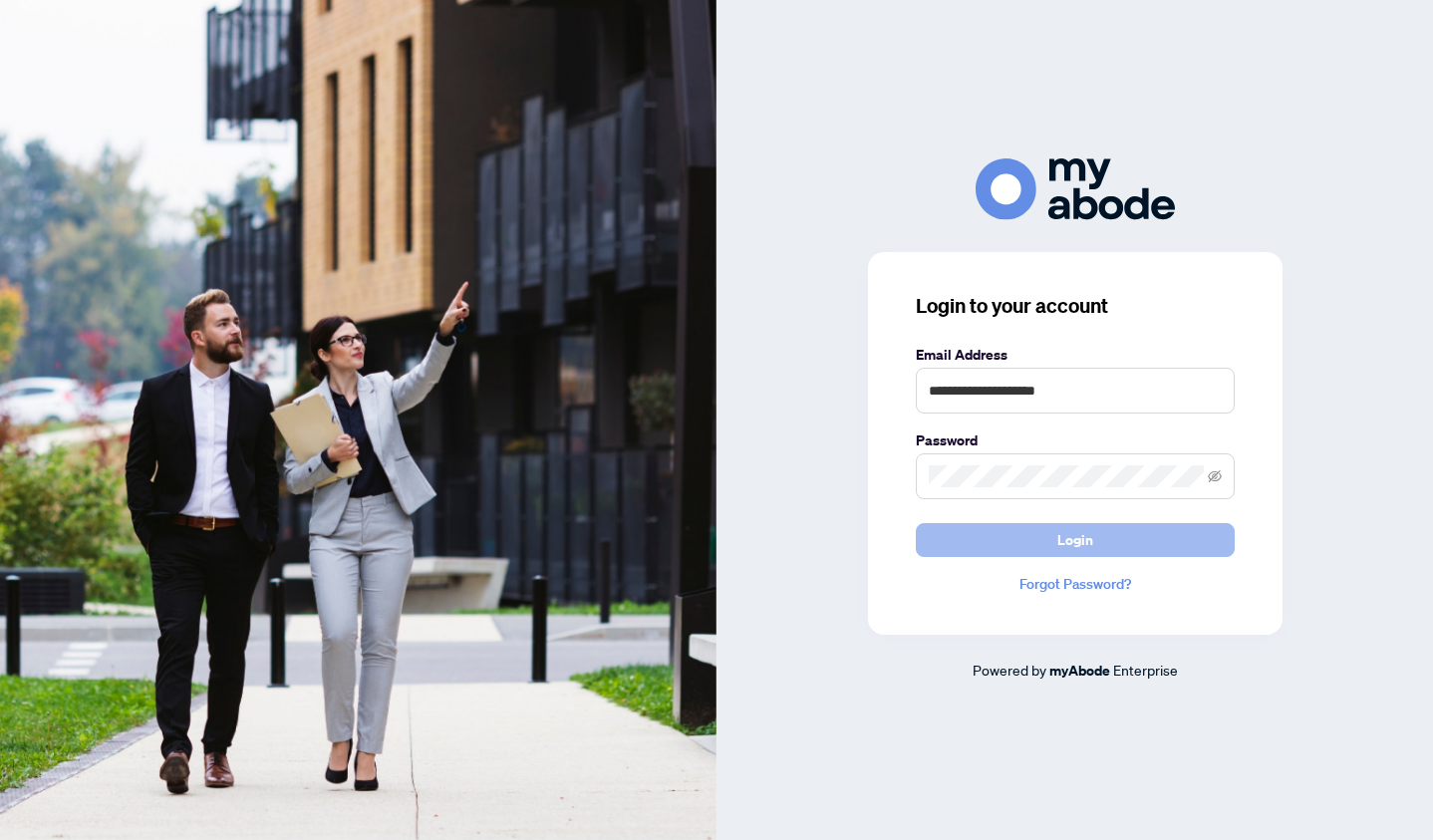 click on "Login" at bounding box center (1075, 540) 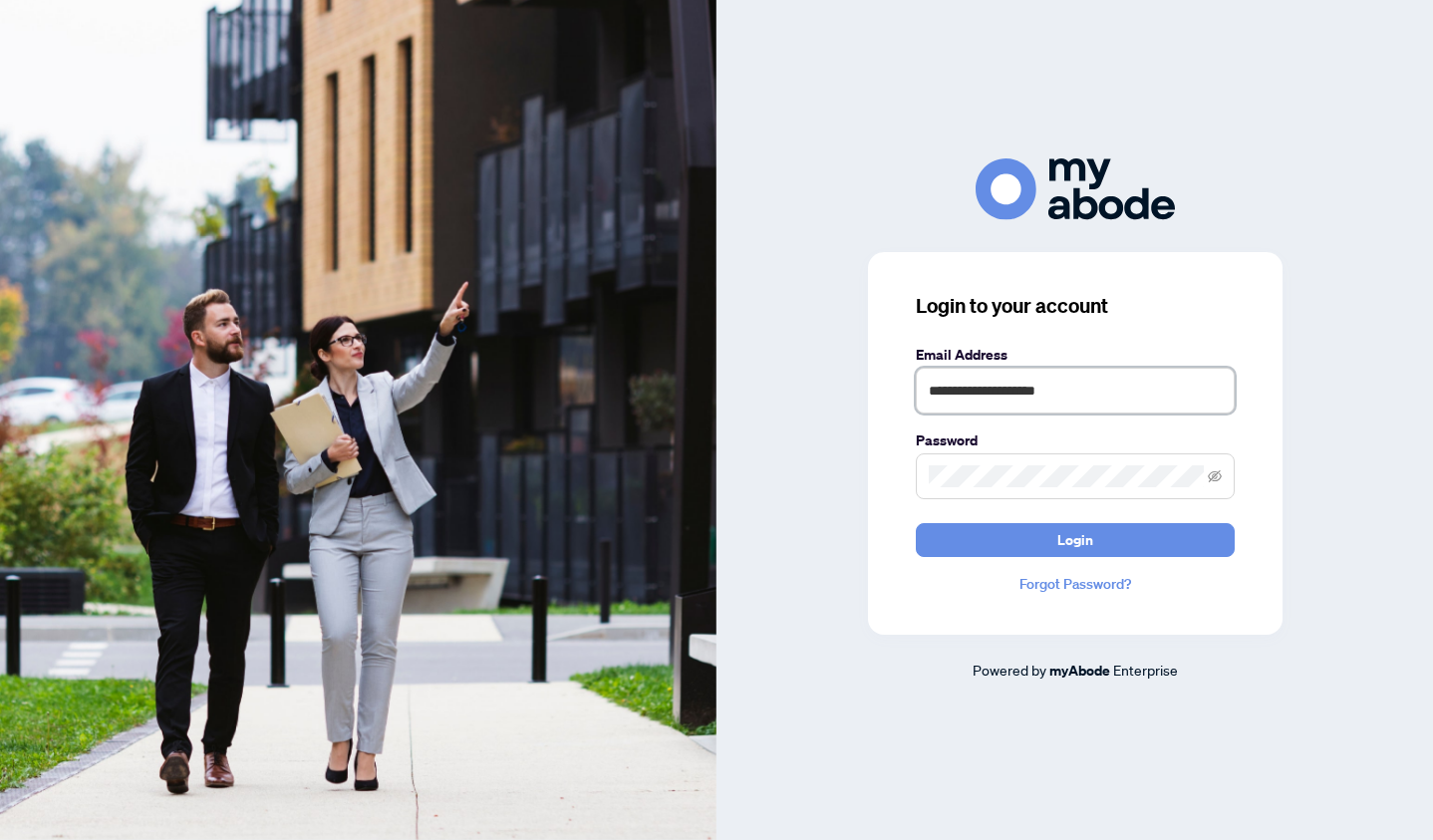 click on "**********" at bounding box center [1075, 391] 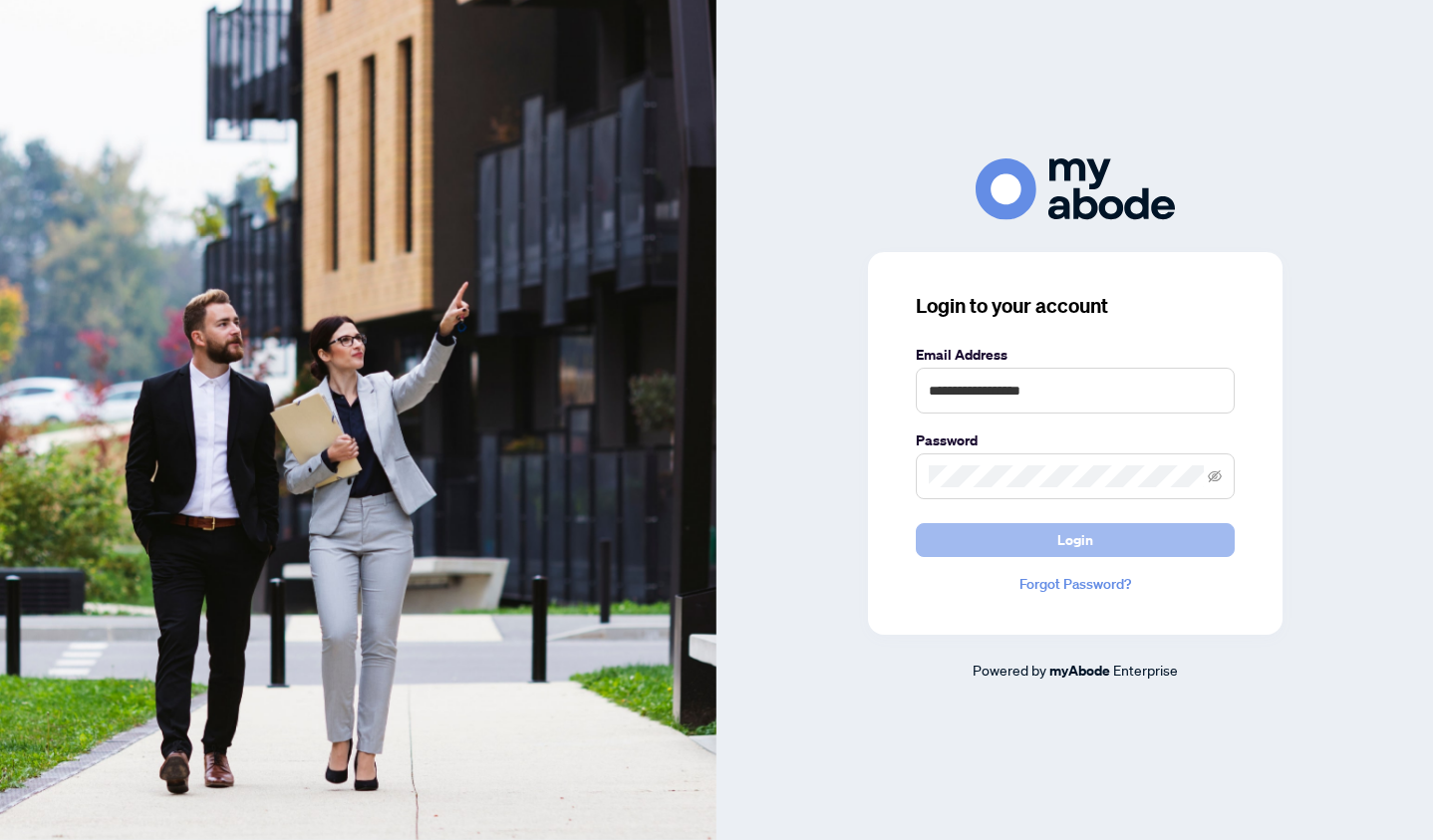 click on "Login" at bounding box center [1075, 540] 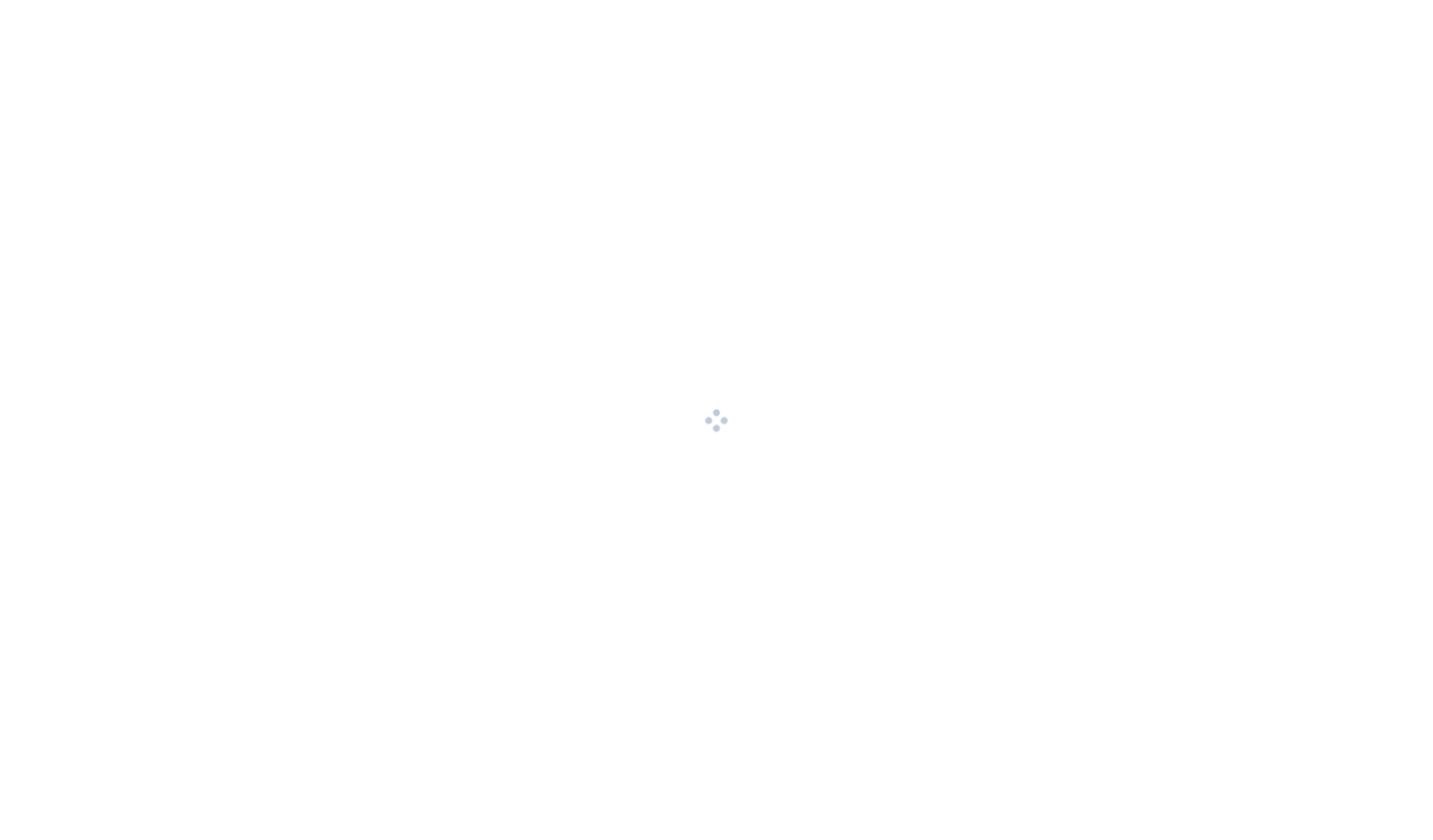 scroll, scrollTop: 0, scrollLeft: 0, axis: both 